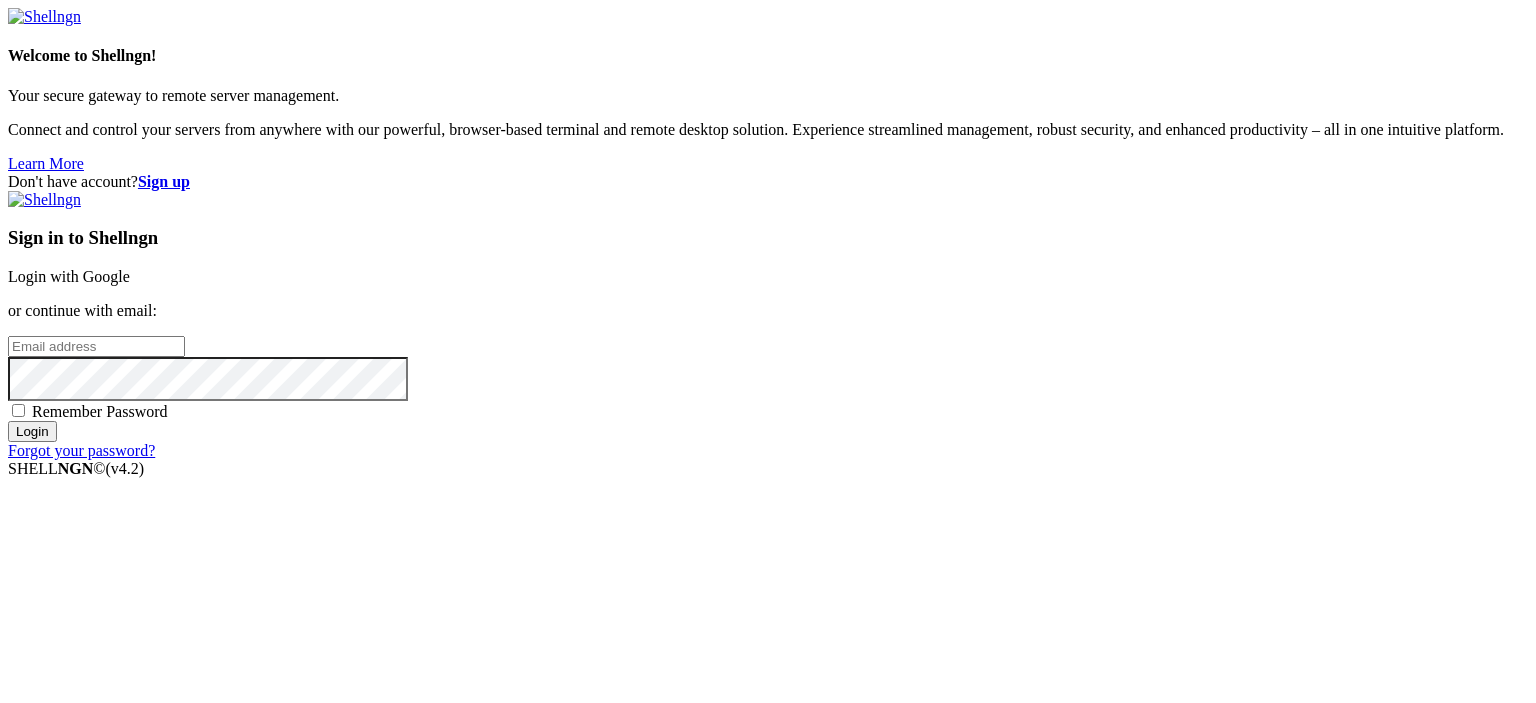 scroll, scrollTop: 0, scrollLeft: 0, axis: both 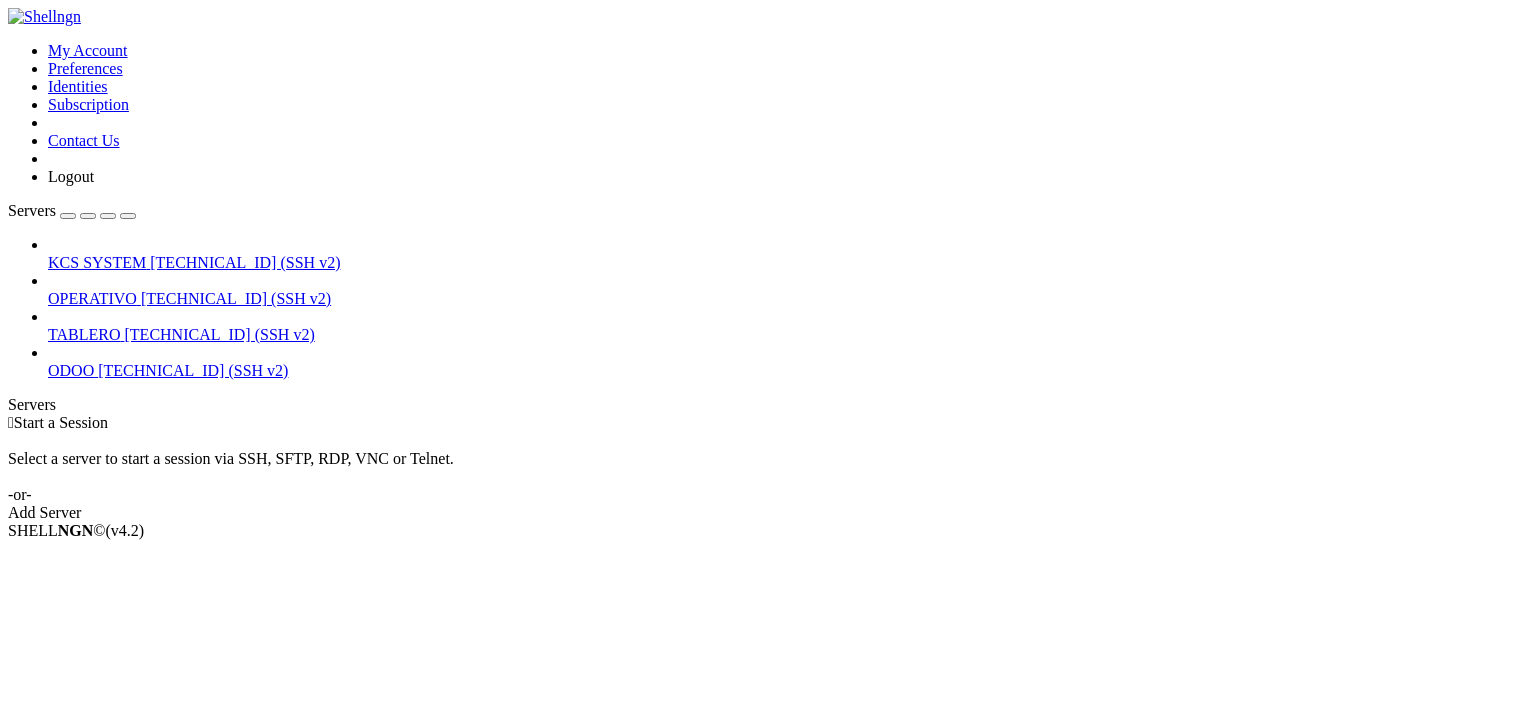 click on "[TECHNICAL_ID] (SSH v2)" at bounding box center (245, 262) 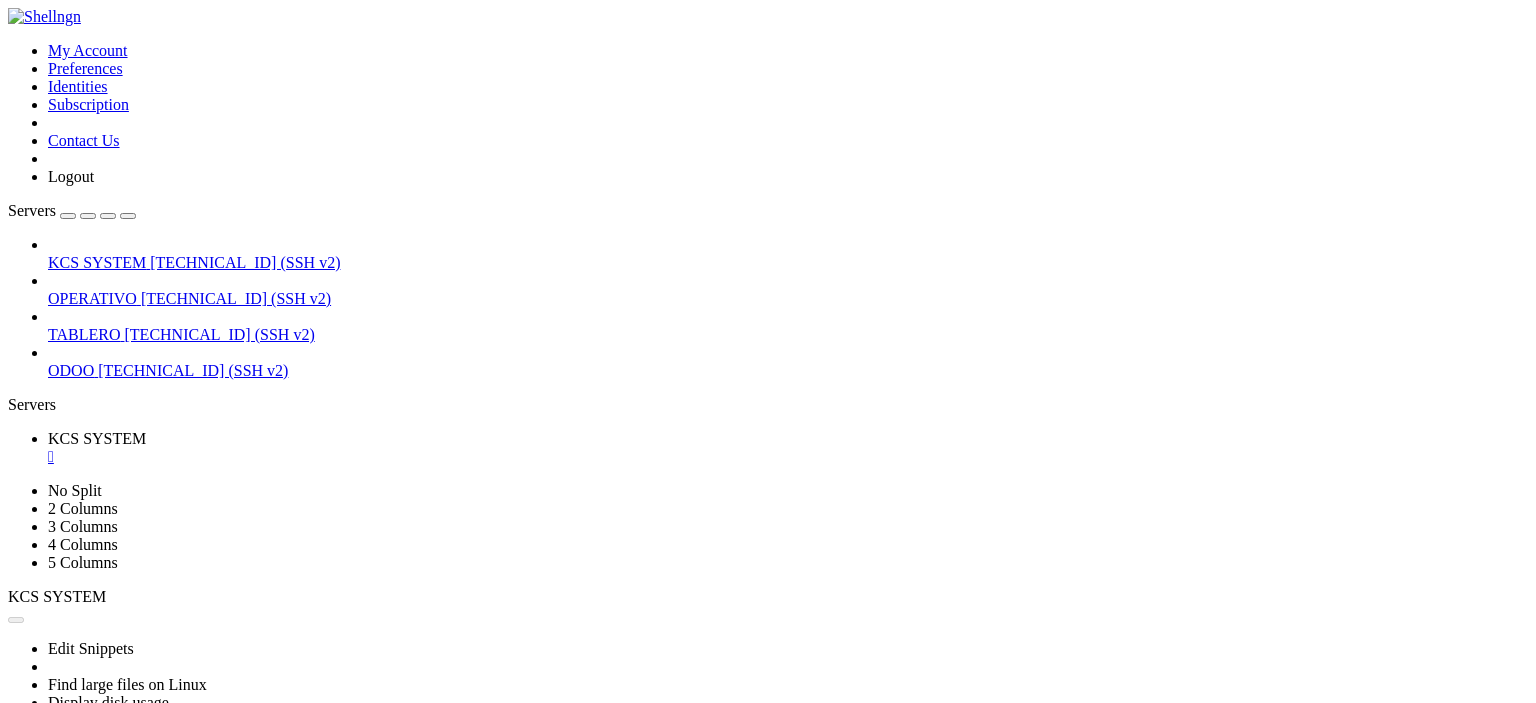 scroll, scrollTop: 0, scrollLeft: 0, axis: both 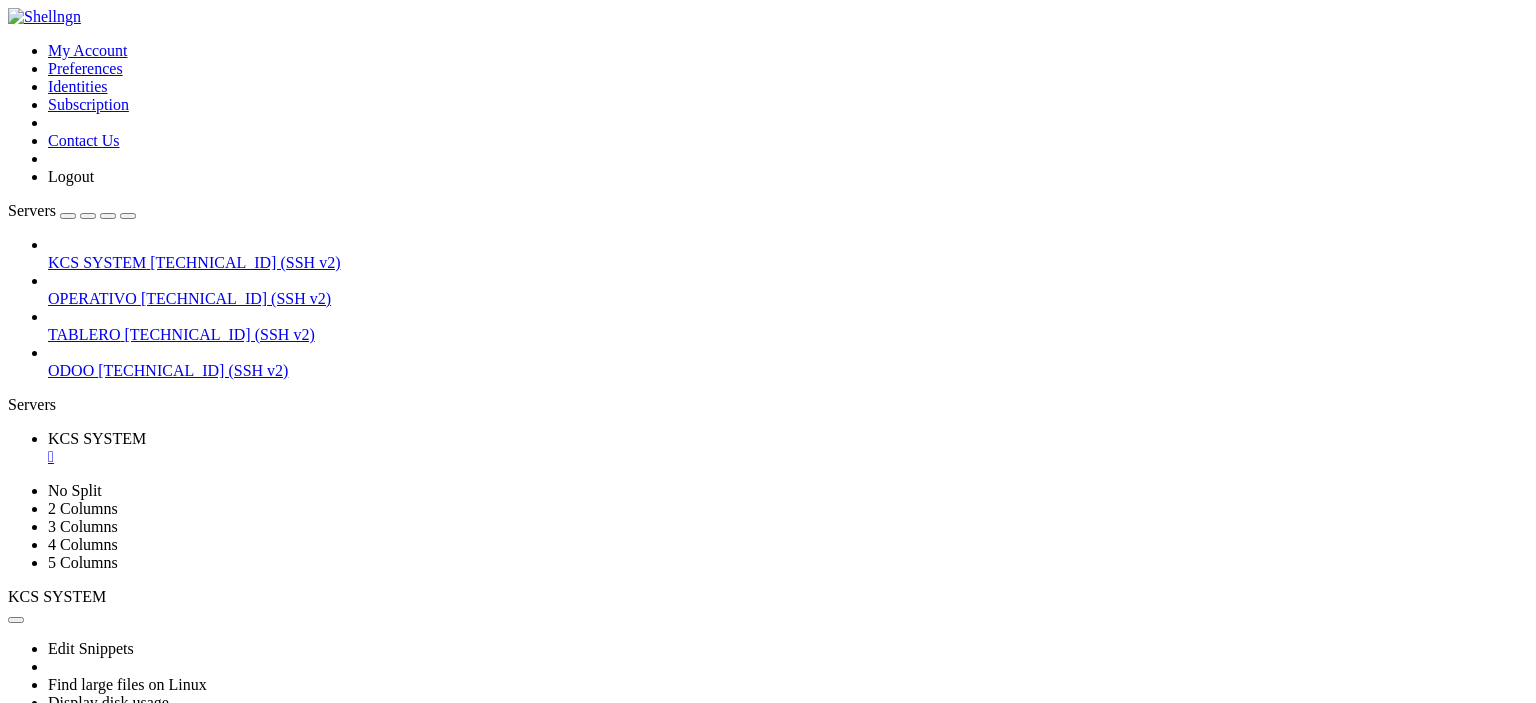 click at bounding box center (16, 779) 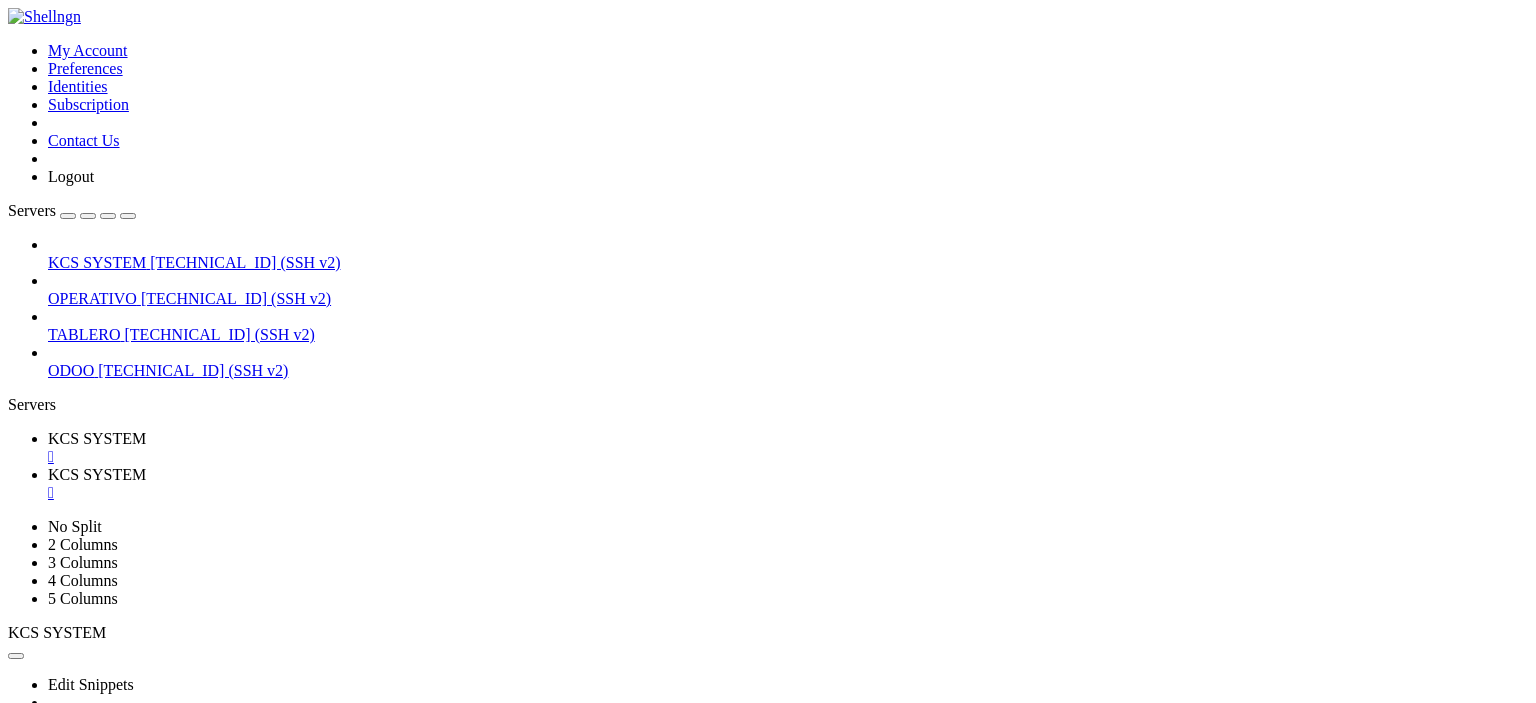 scroll, scrollTop: 225, scrollLeft: 0, axis: vertical 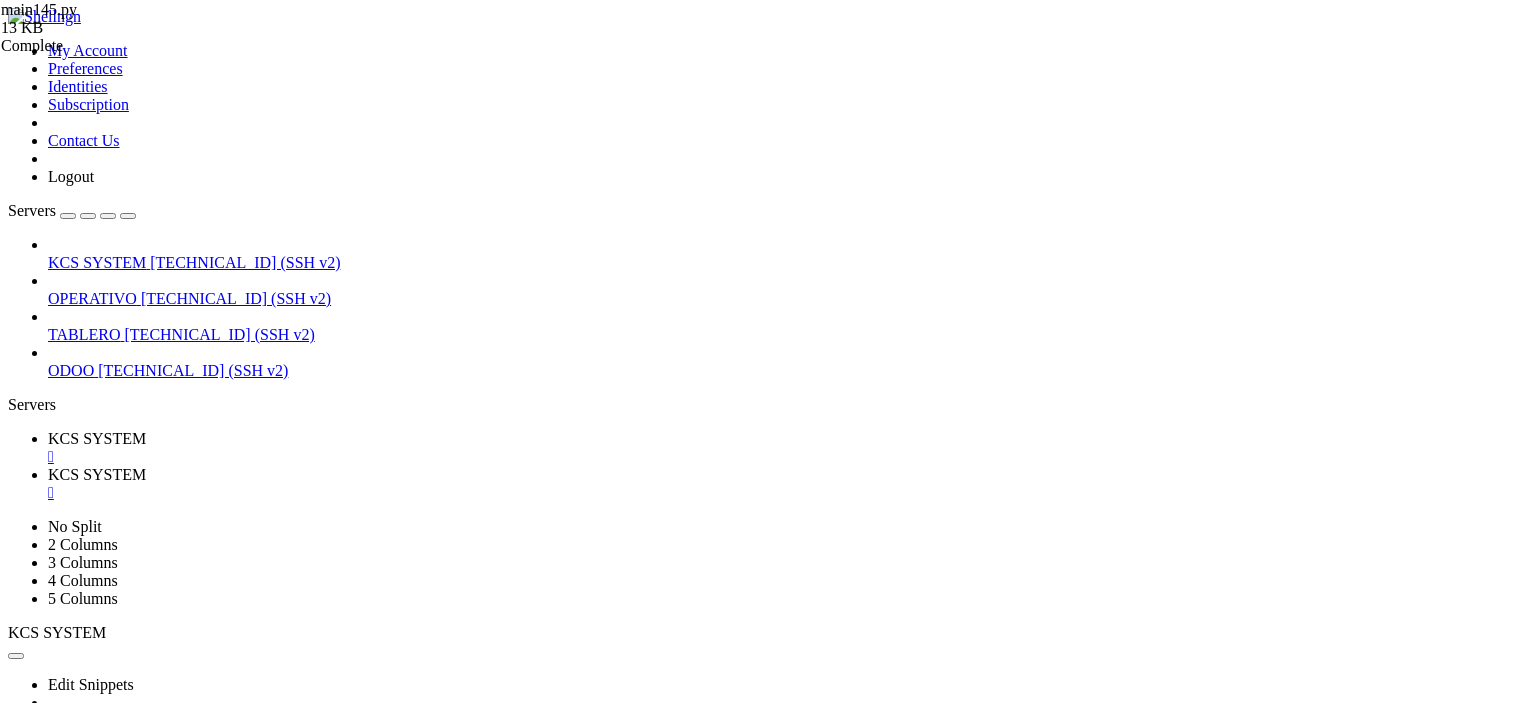 click on "KCS SYSTEM" at bounding box center [97, 438] 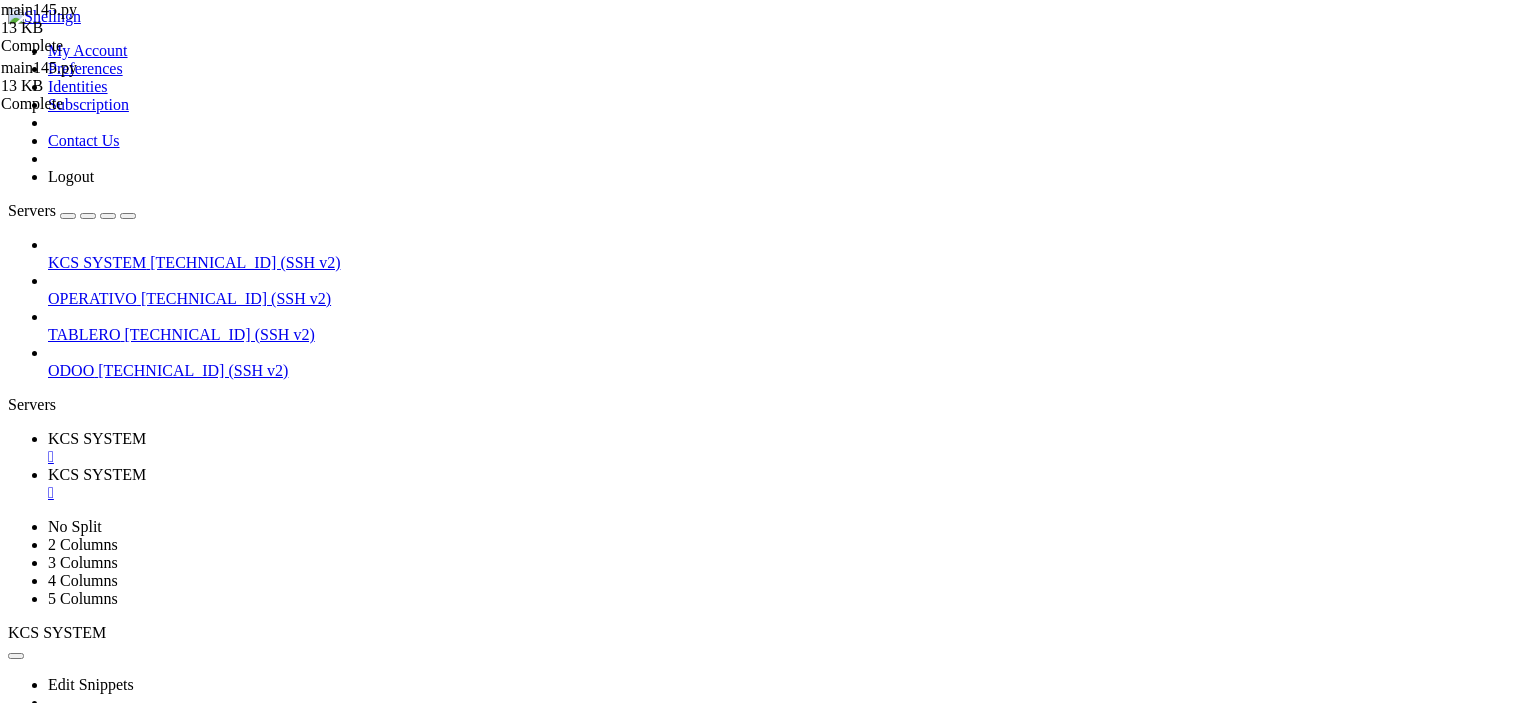 click on "/home/ubuntu/31-app-odoo2/main145.py" at bounding box center (96, 1545) 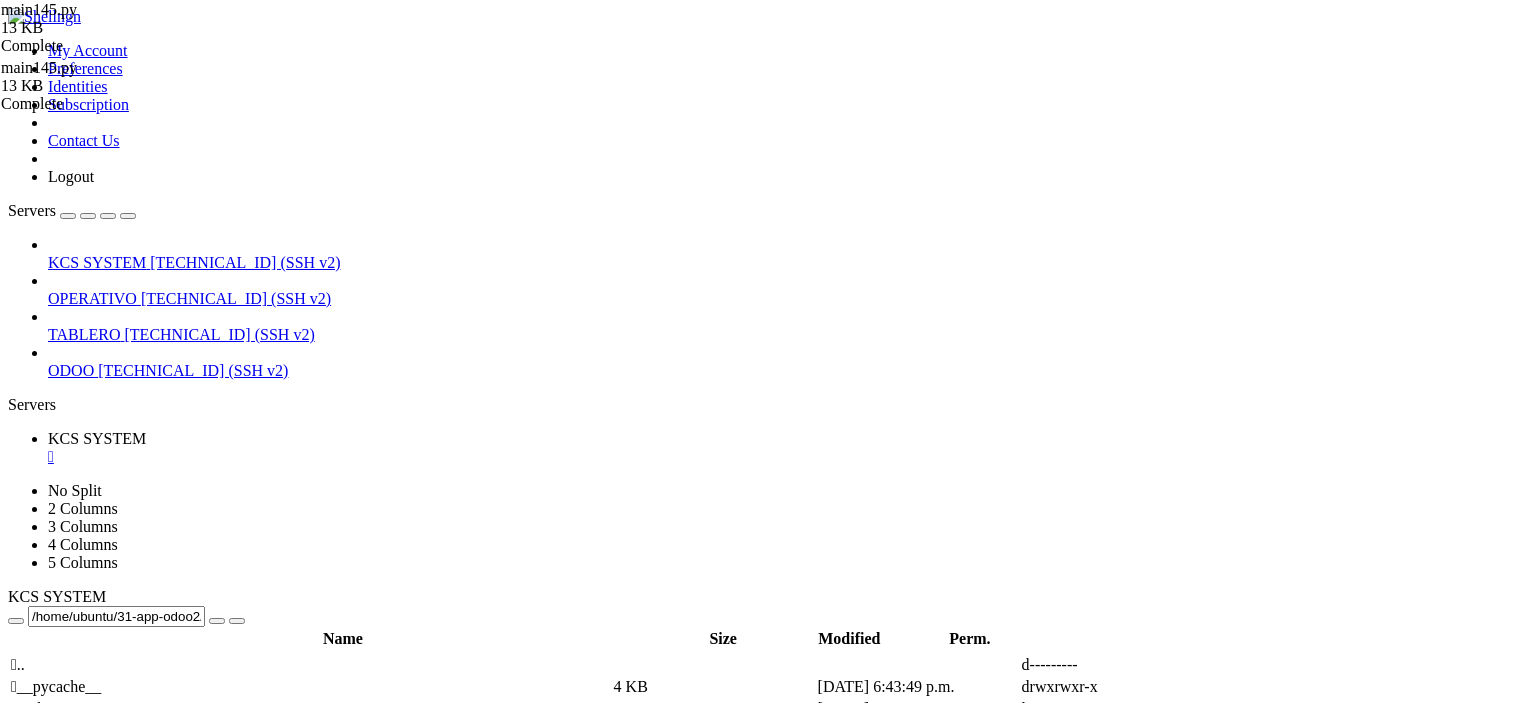 click on "" at bounding box center (788, 457) 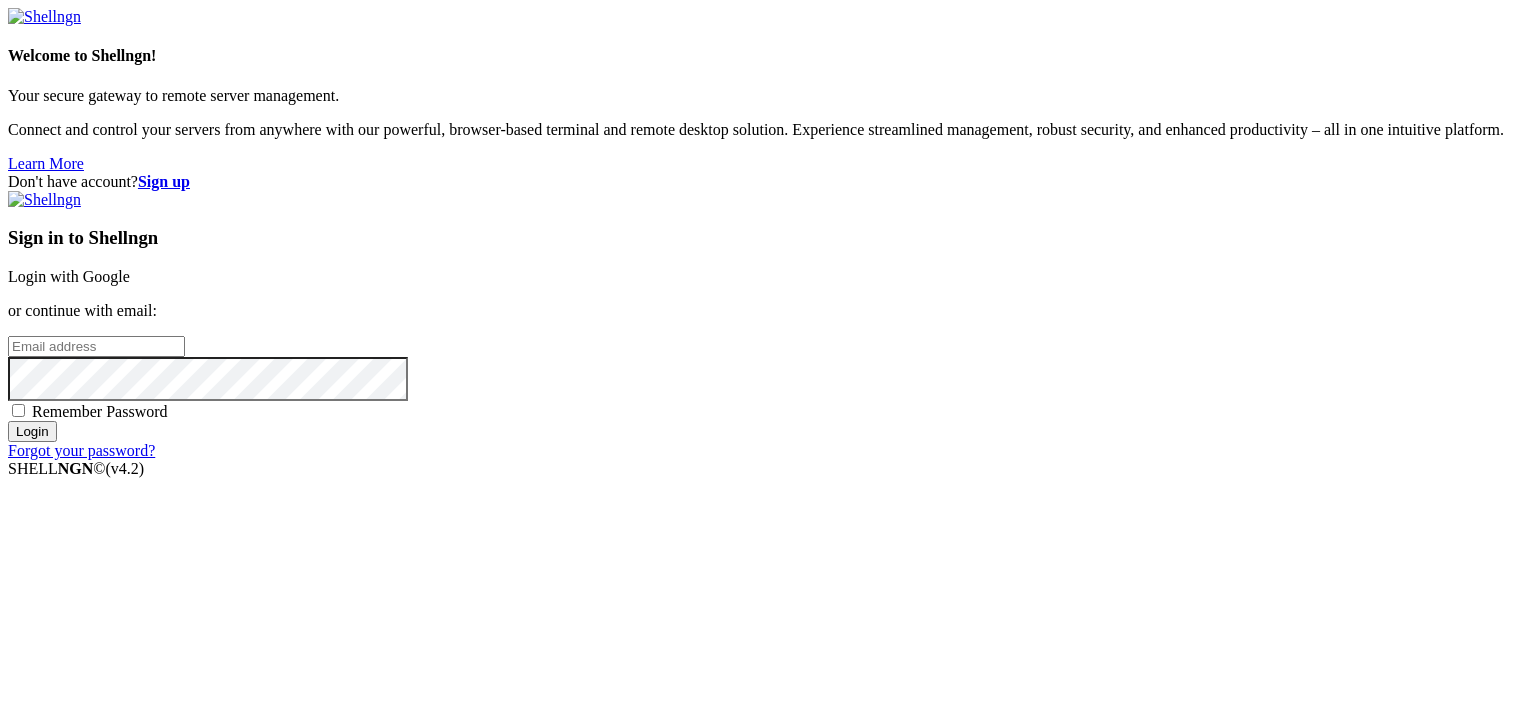 scroll, scrollTop: 0, scrollLeft: 0, axis: both 